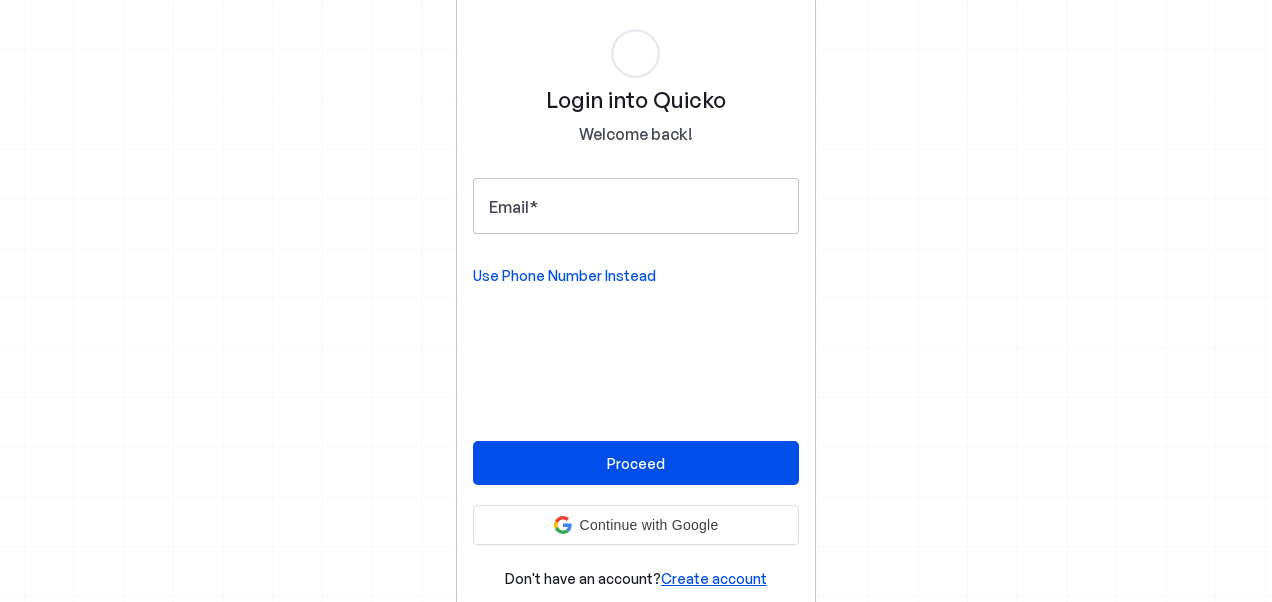 scroll, scrollTop: 0, scrollLeft: 0, axis: both 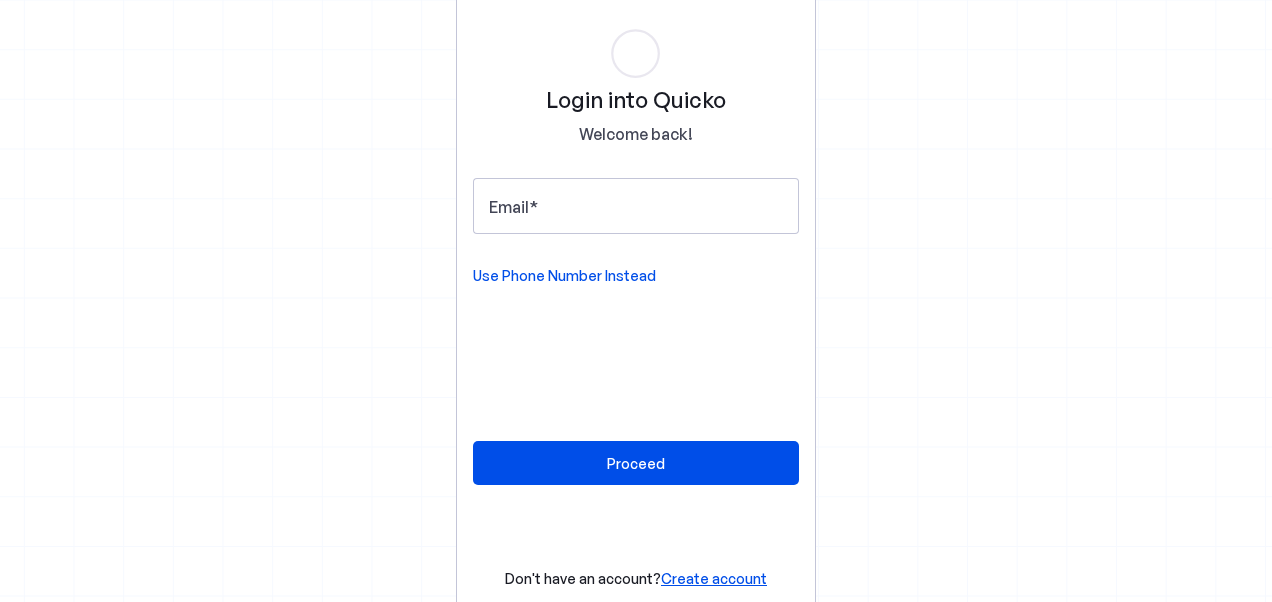 click on "Use Phone Number Instead" at bounding box center (564, 276) 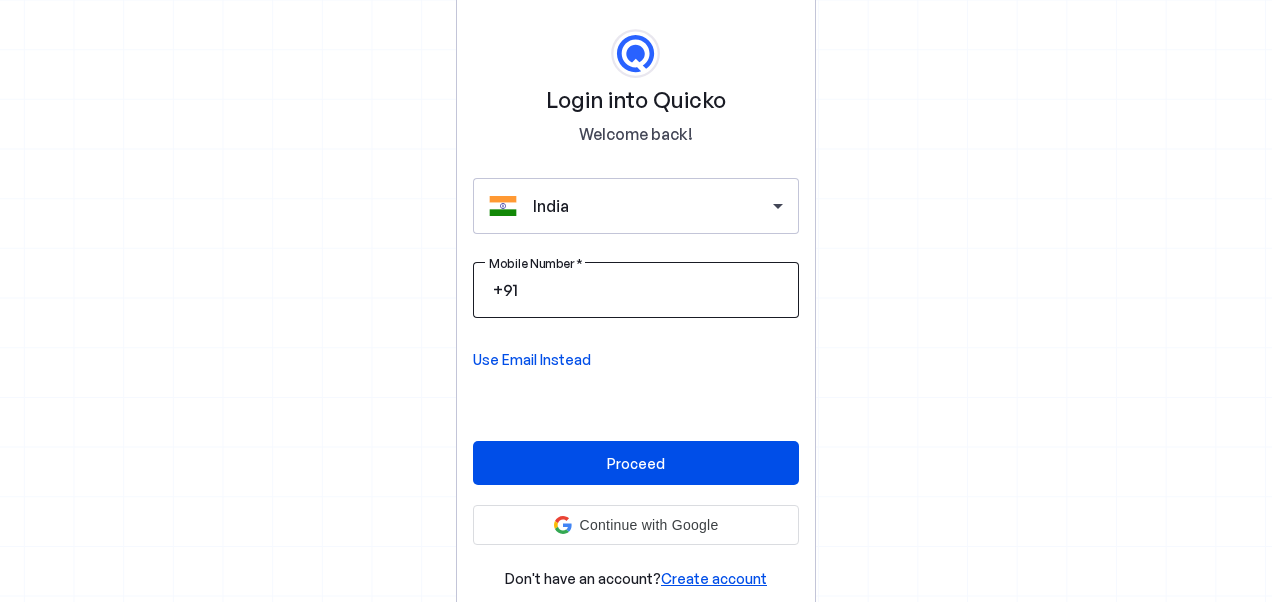 click on "Mobile Number" at bounding box center [652, 290] 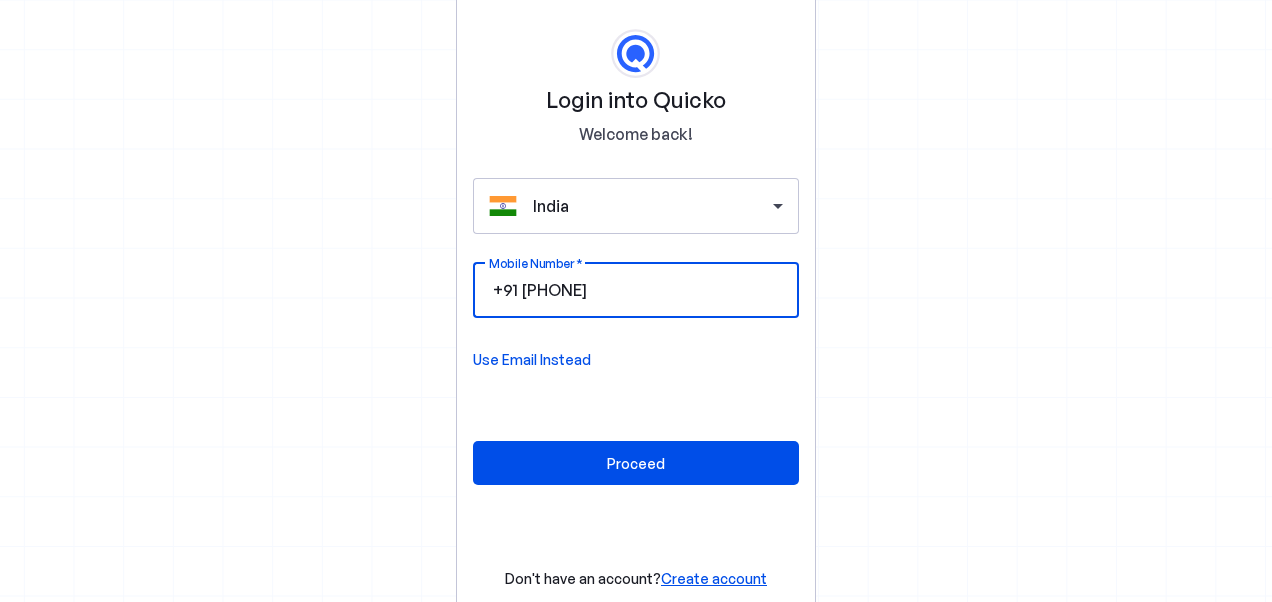 drag, startPoint x: 529, startPoint y: 290, endPoint x: 529, endPoint y: 414, distance: 124 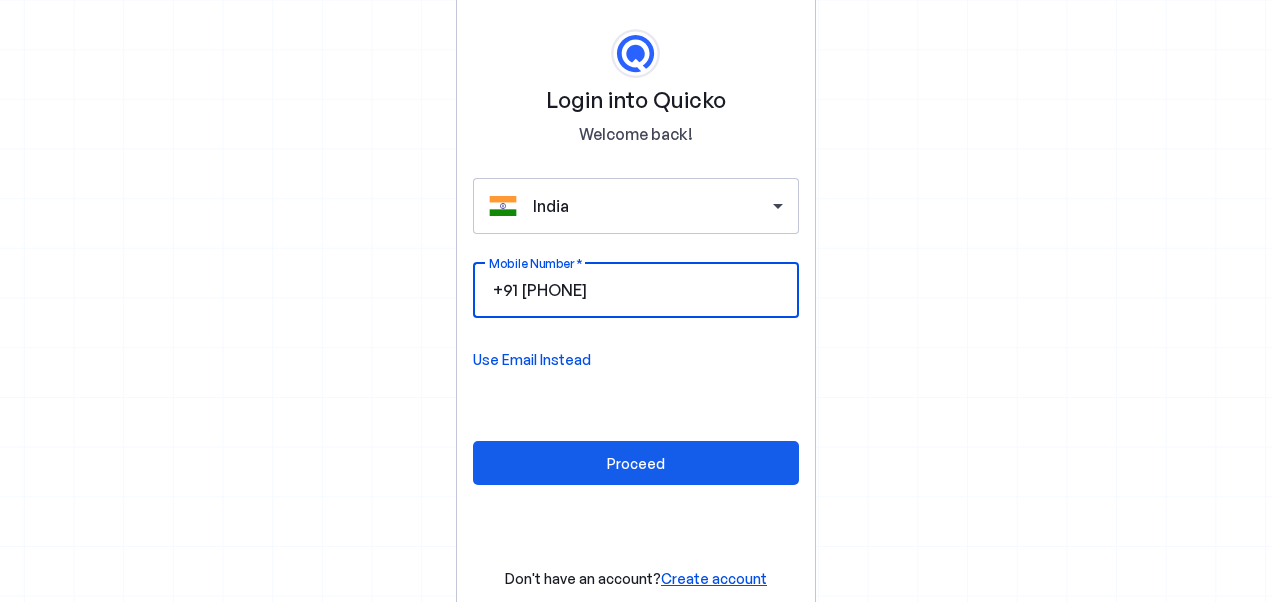 type on "[PHONE]" 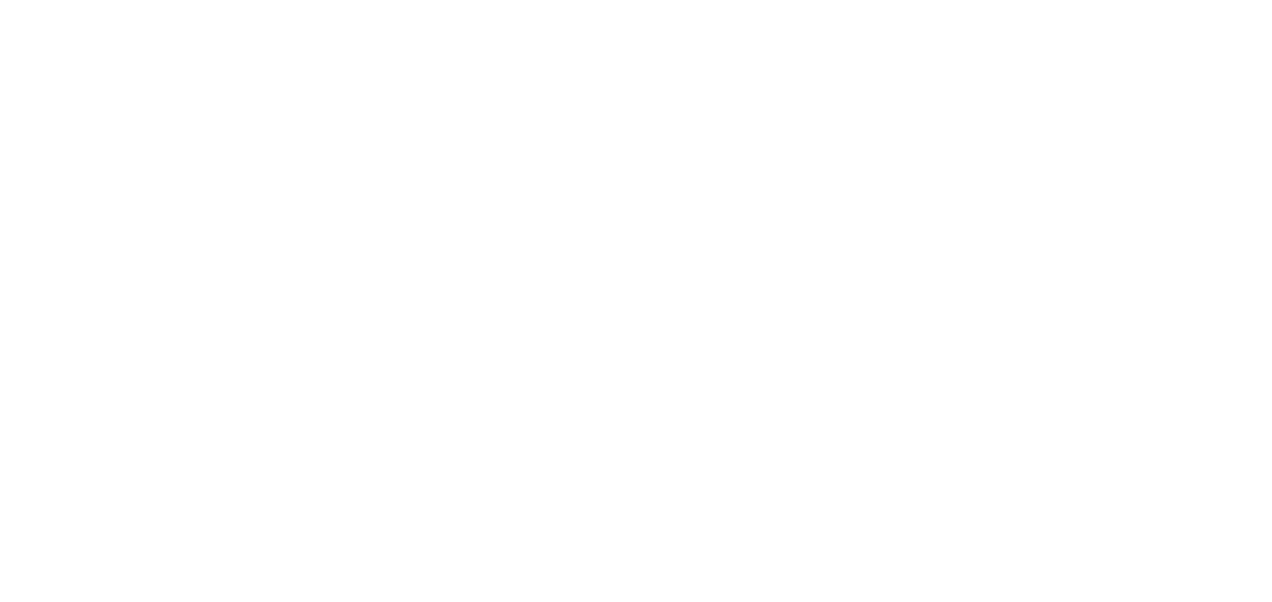 scroll, scrollTop: 0, scrollLeft: 0, axis: both 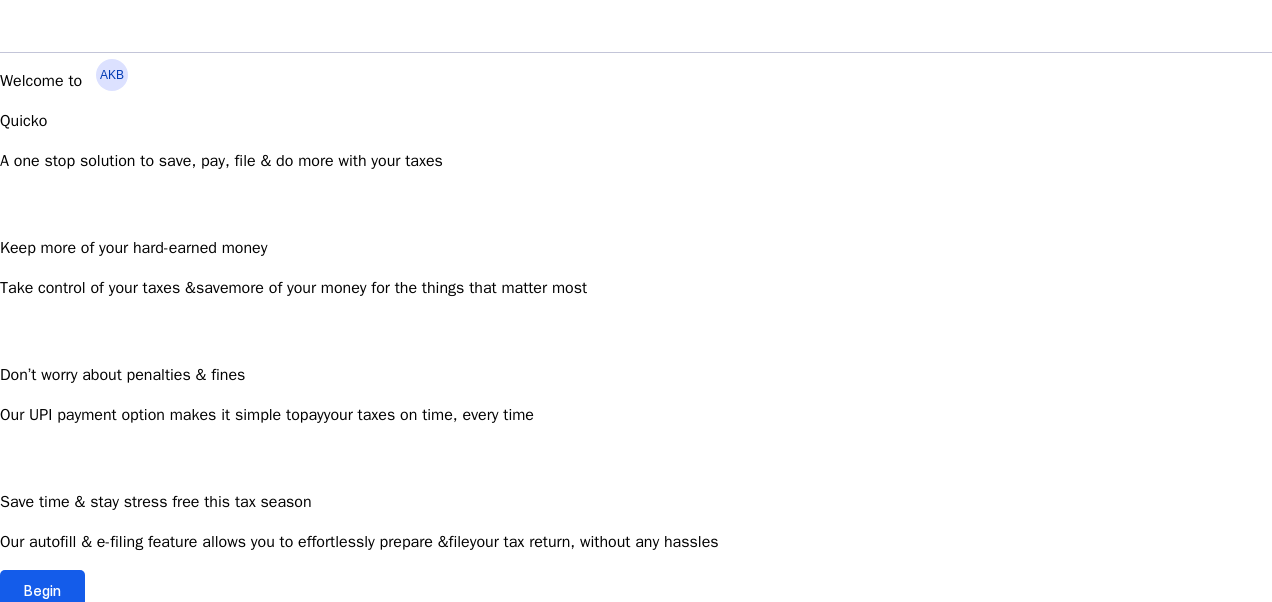 click at bounding box center (42, 590) 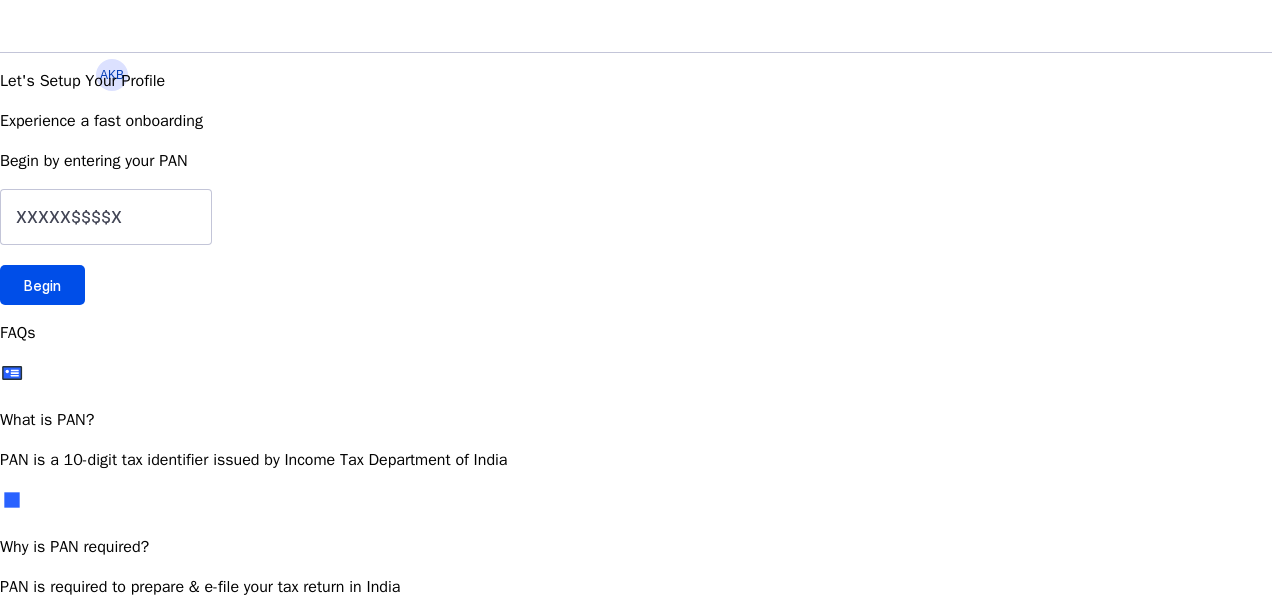 scroll, scrollTop: 0, scrollLeft: 0, axis: both 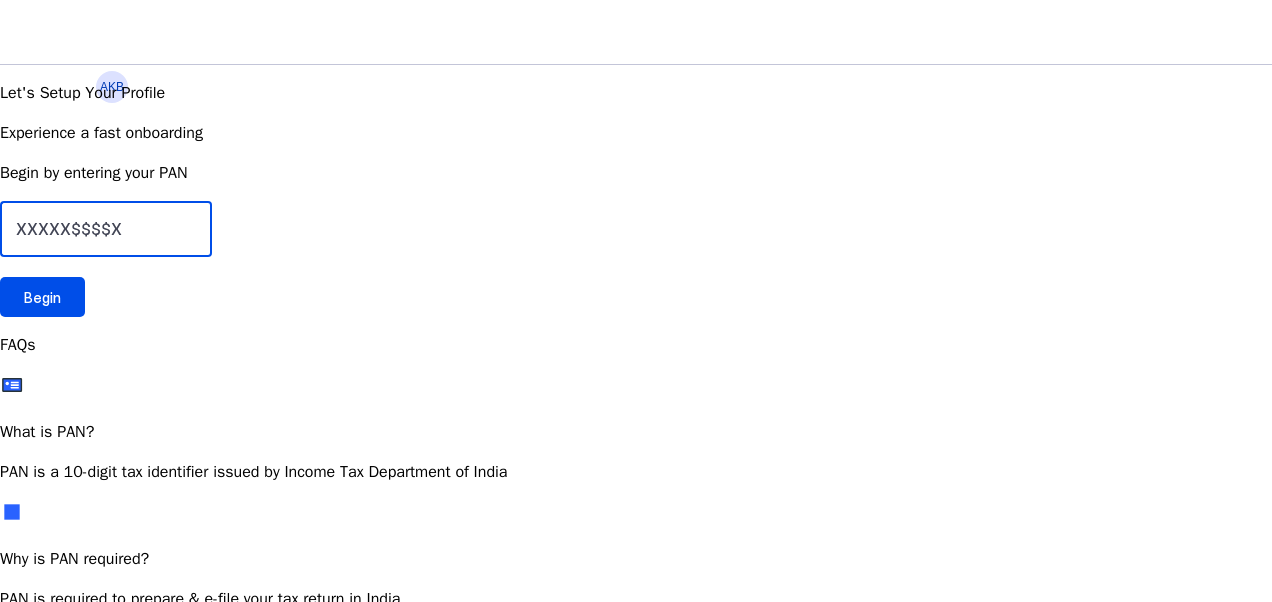 click at bounding box center (106, 229) 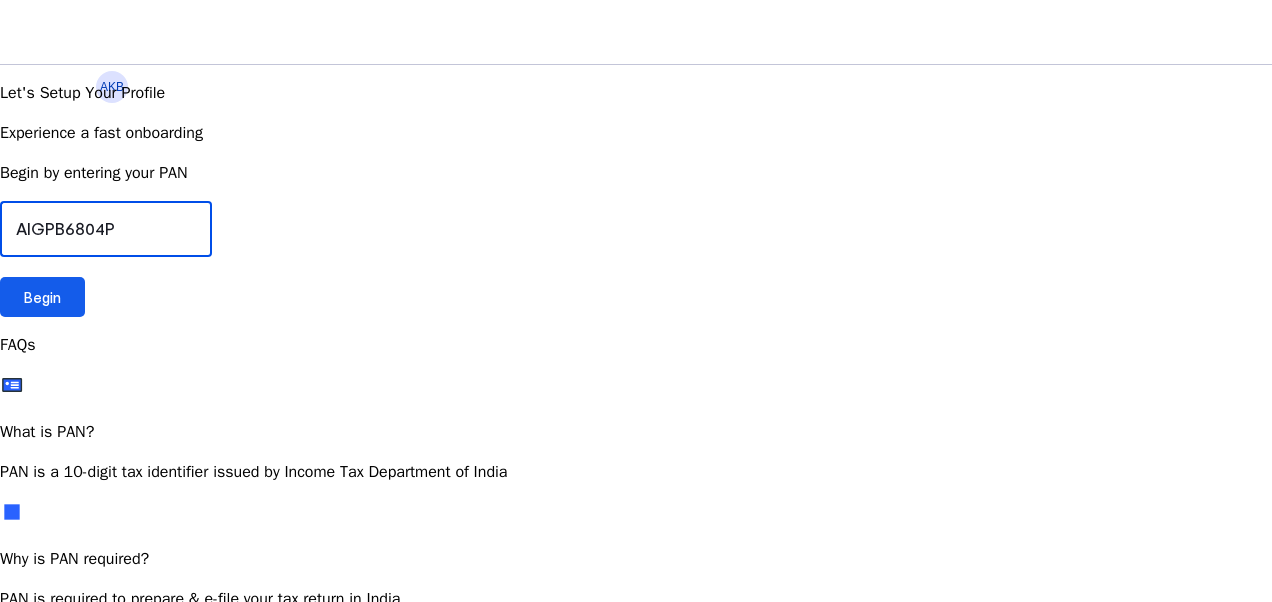 type on "AIGPB6804P" 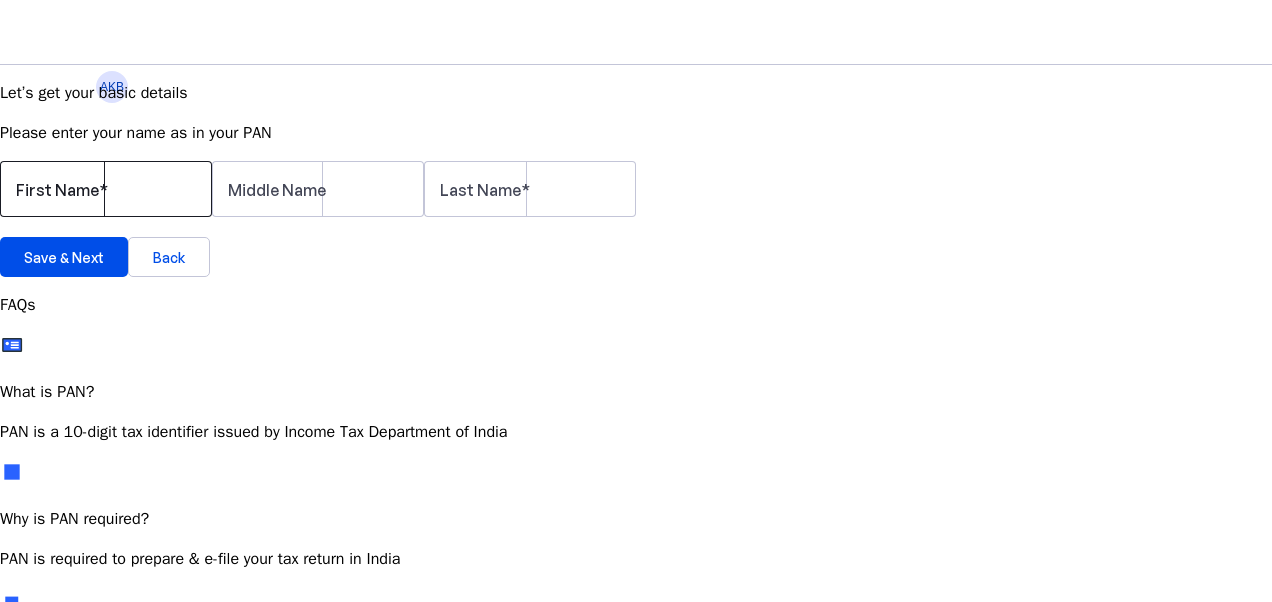 click on "First Name" at bounding box center (106, 189) 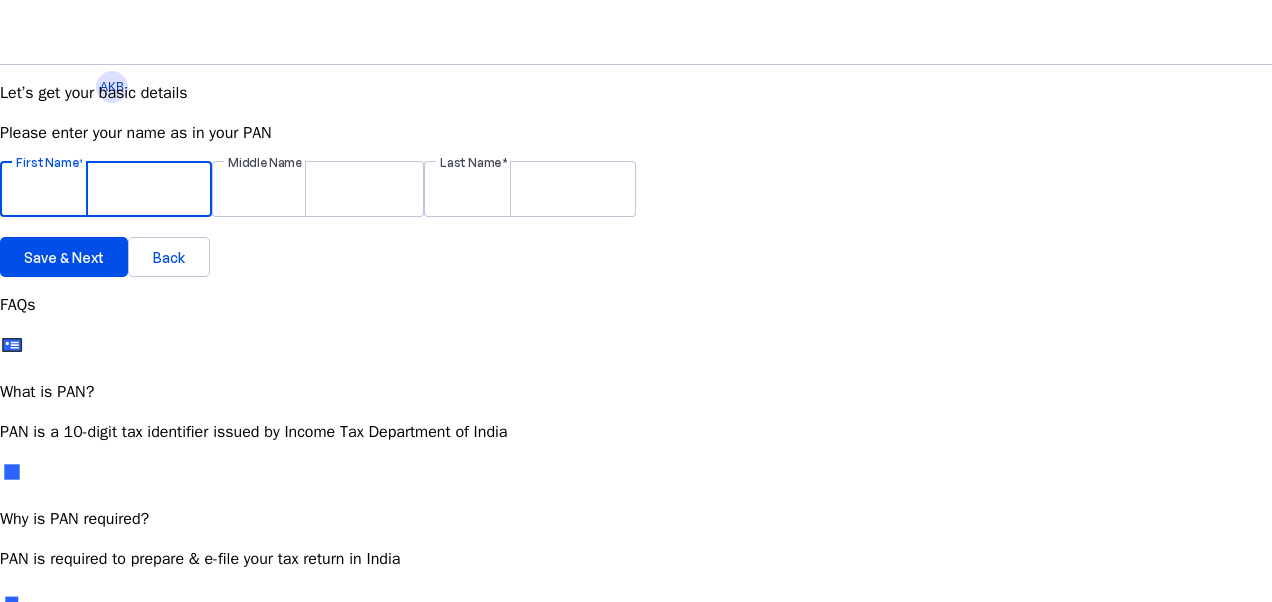 type on "[FIRST]" 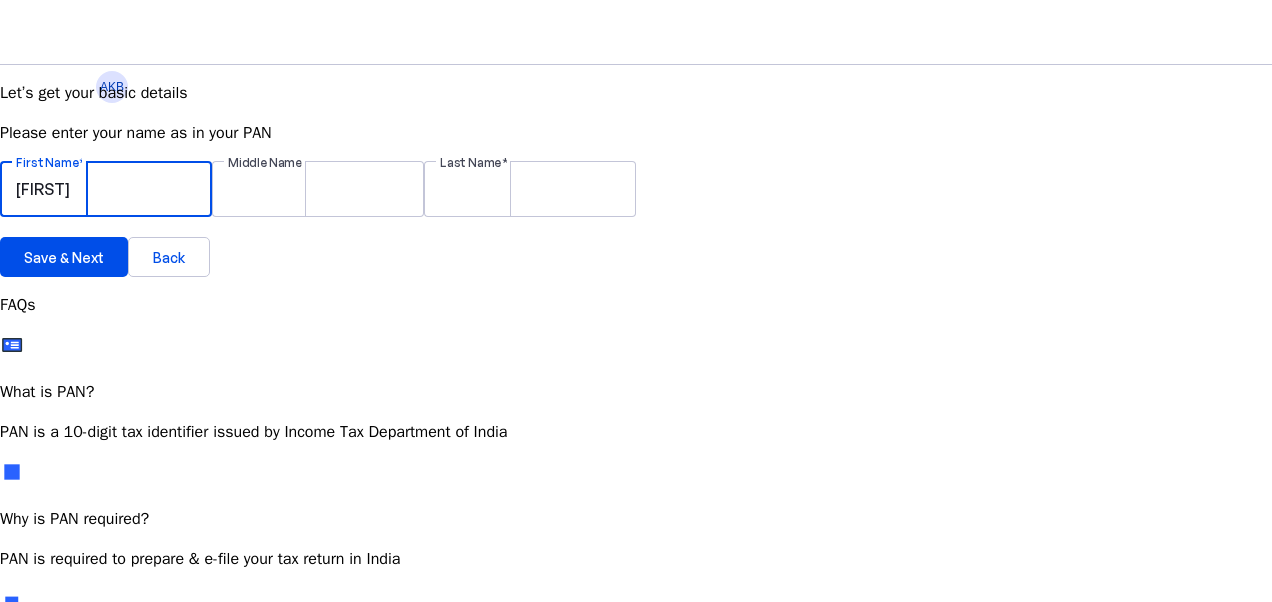 type on "[LAST]" 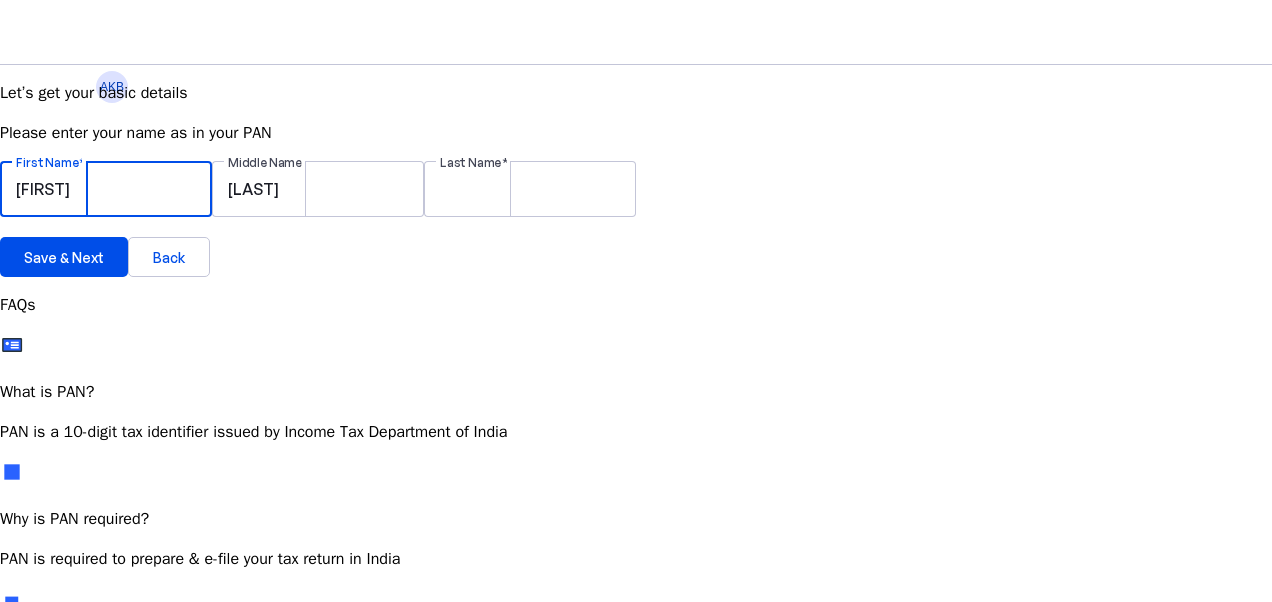 type on "[LAST]" 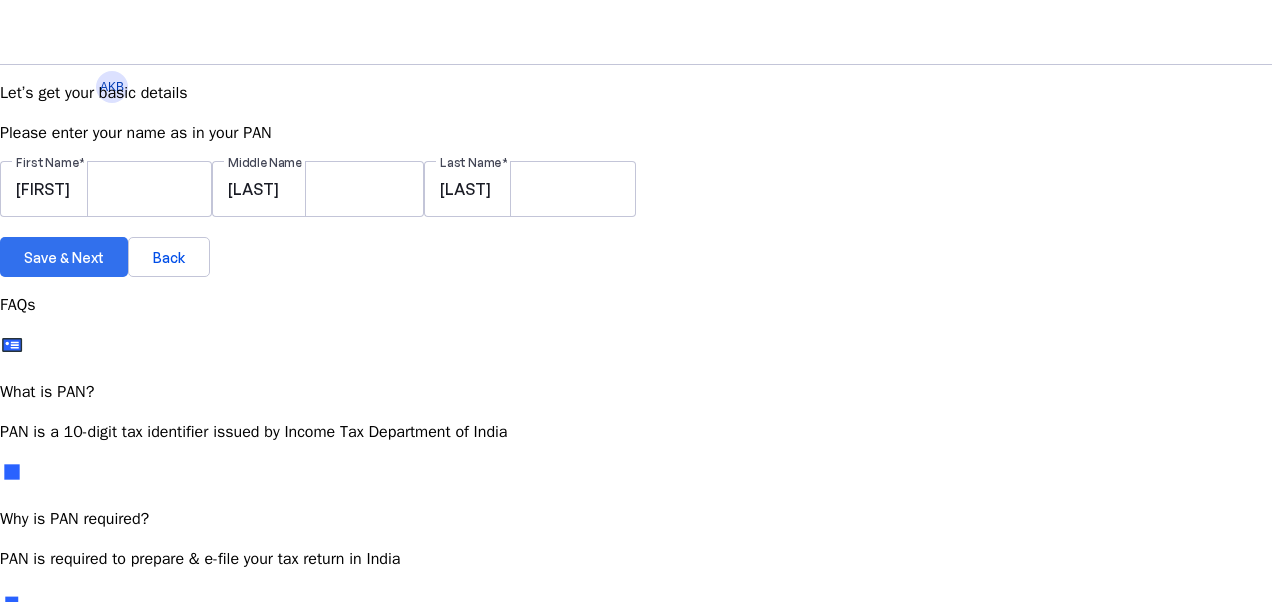 click on "Save & Next" at bounding box center (64, 257) 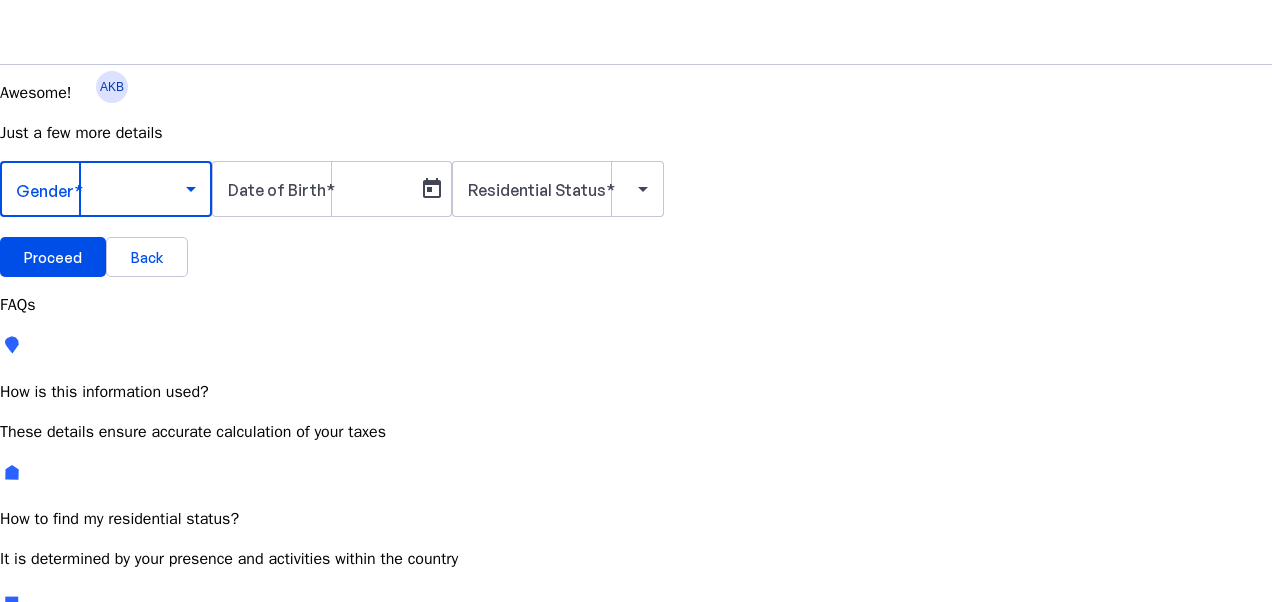 click at bounding box center (101, 189) 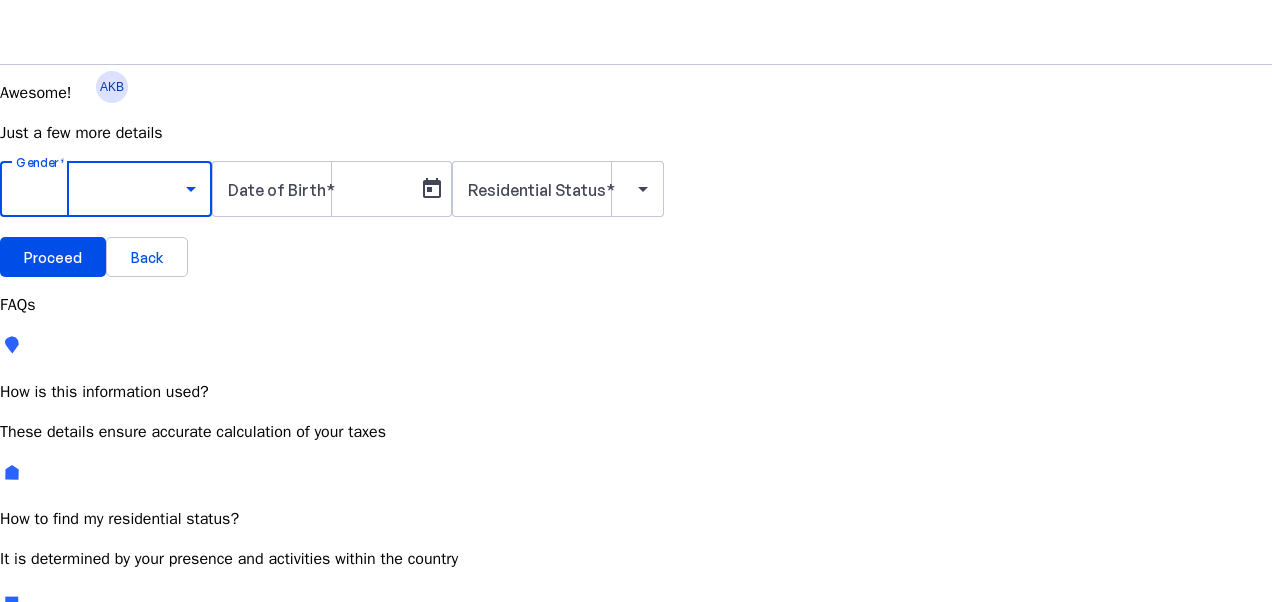 click on "Male" at bounding box center (154, 746) 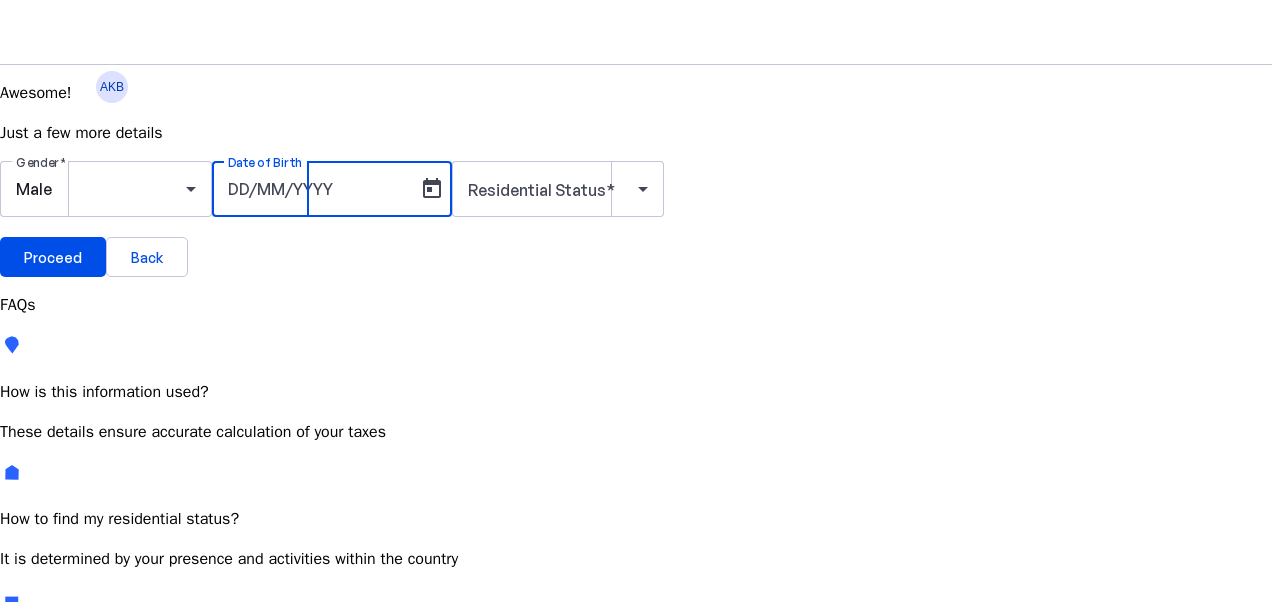 click on "Date of Birth" at bounding box center [318, 189] 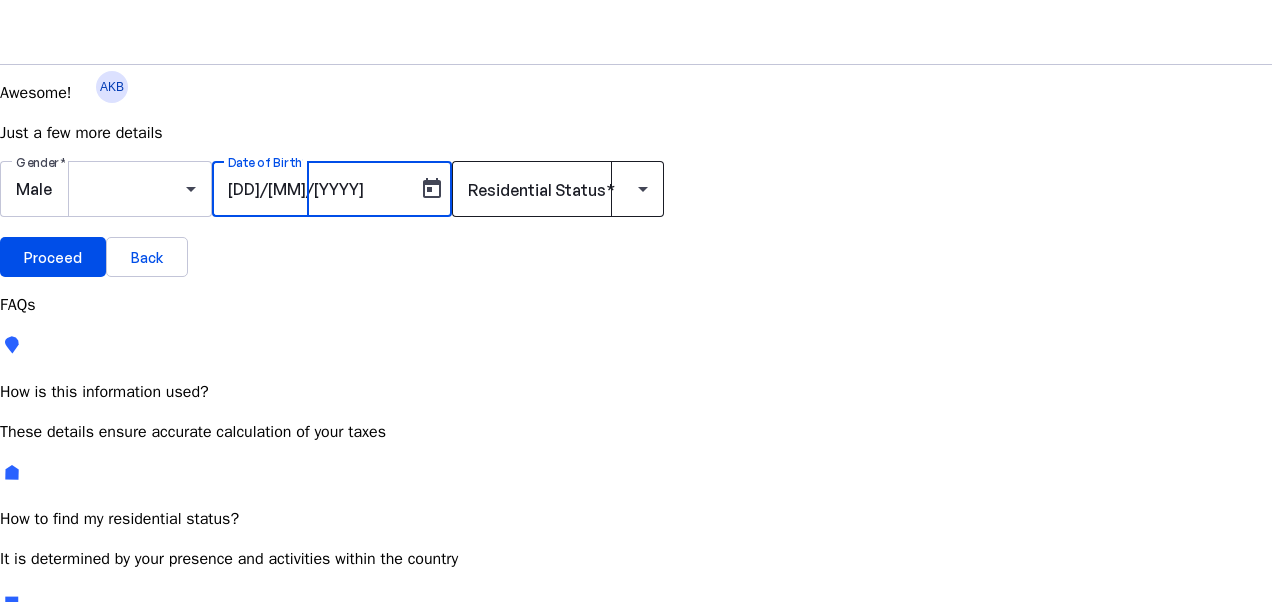 type on "[DD]/[MM]/[YYYY]" 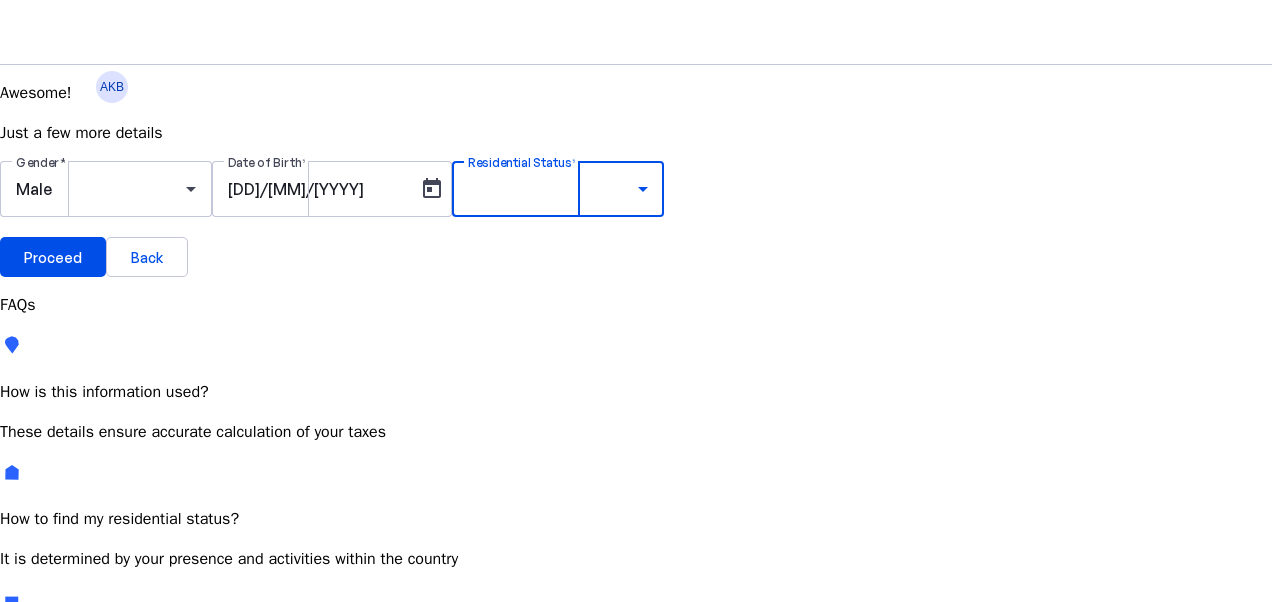 click at bounding box center [636, 714] 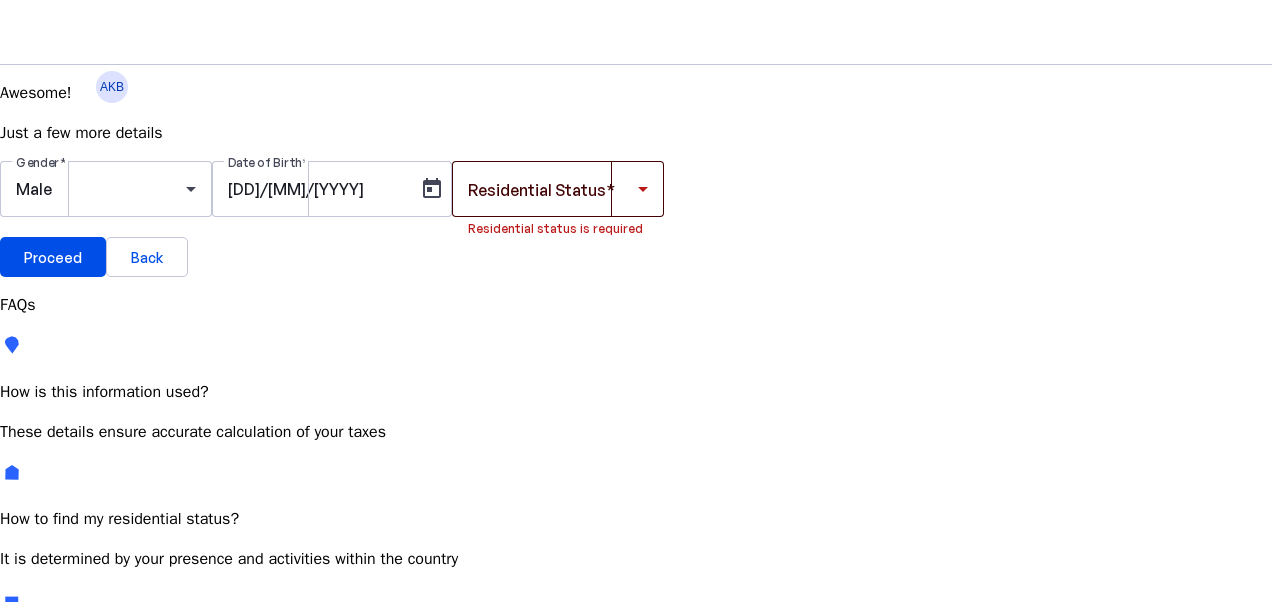click at bounding box center [643, 189] 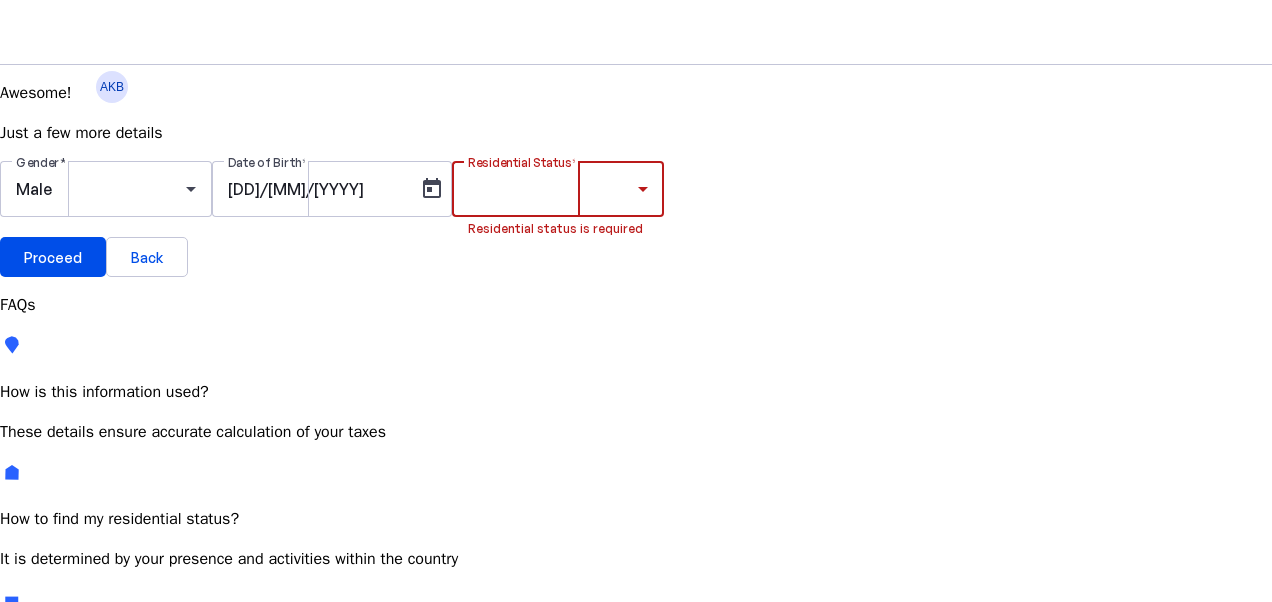 click on "Not Ordinarily Resident" at bounding box center (104, 837) 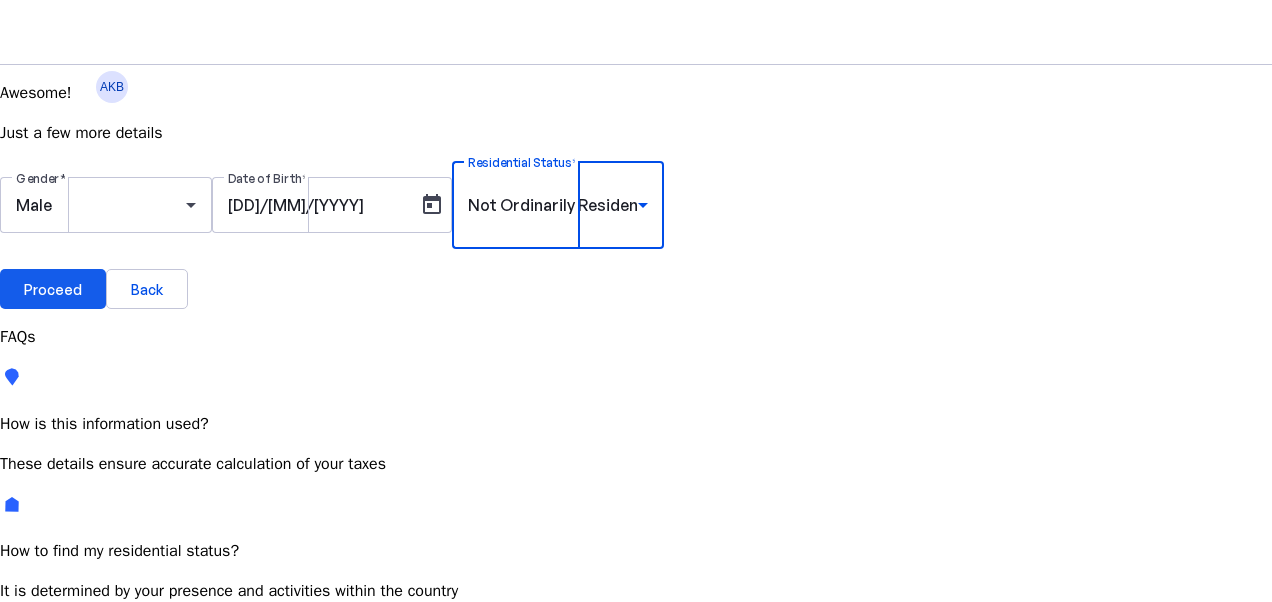 click on "Proceed" at bounding box center (53, 289) 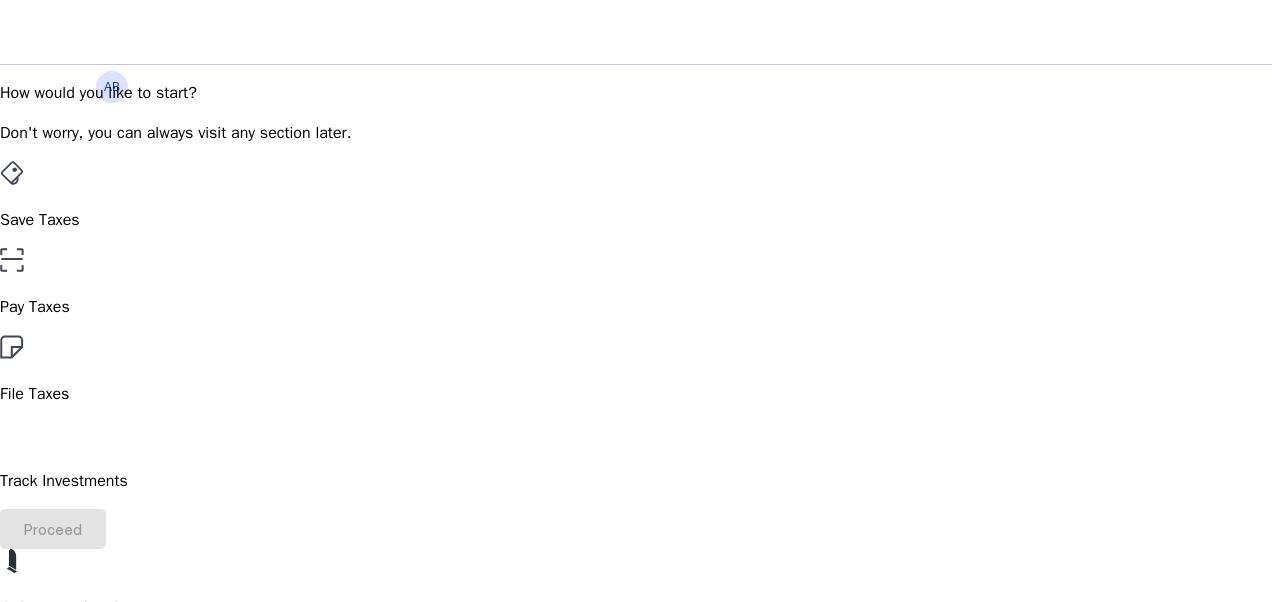 scroll, scrollTop: 262, scrollLeft: 0, axis: vertical 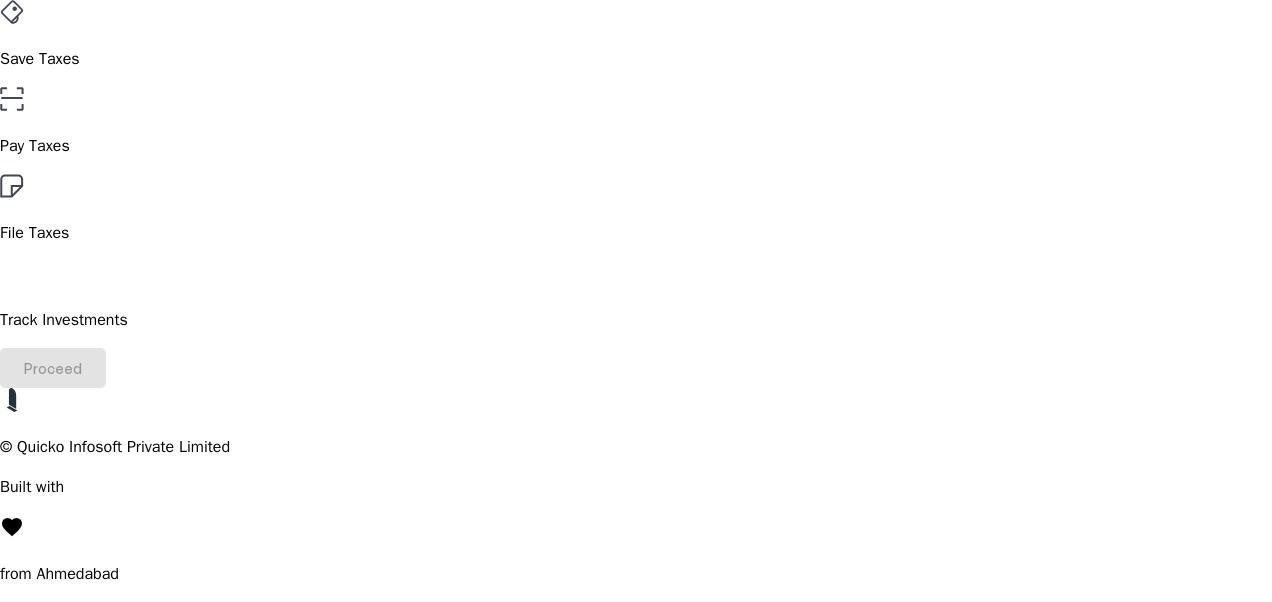 click on "File Taxes" at bounding box center [636, 59] 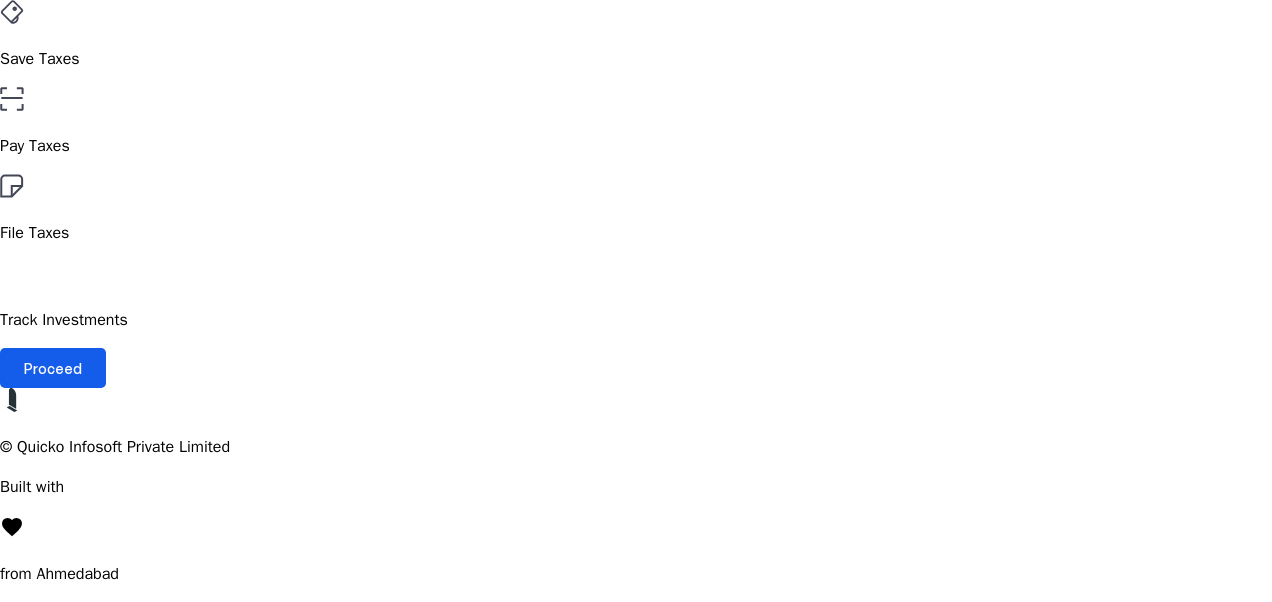click on "Proceed" at bounding box center [53, 368] 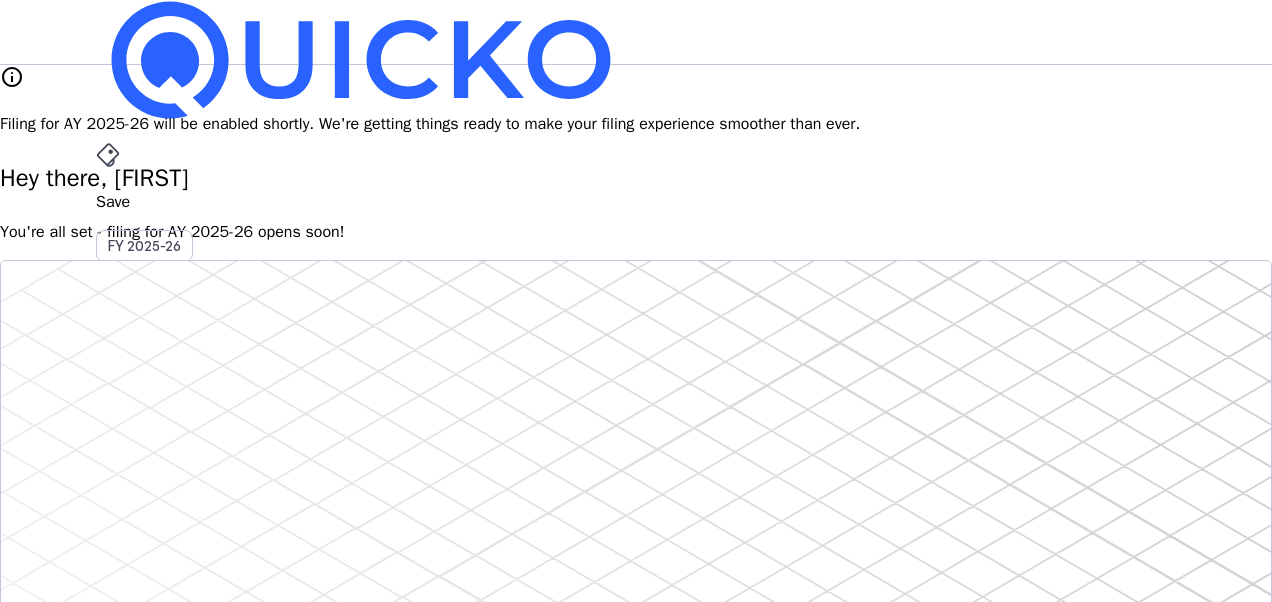 scroll, scrollTop: 433, scrollLeft: 0, axis: vertical 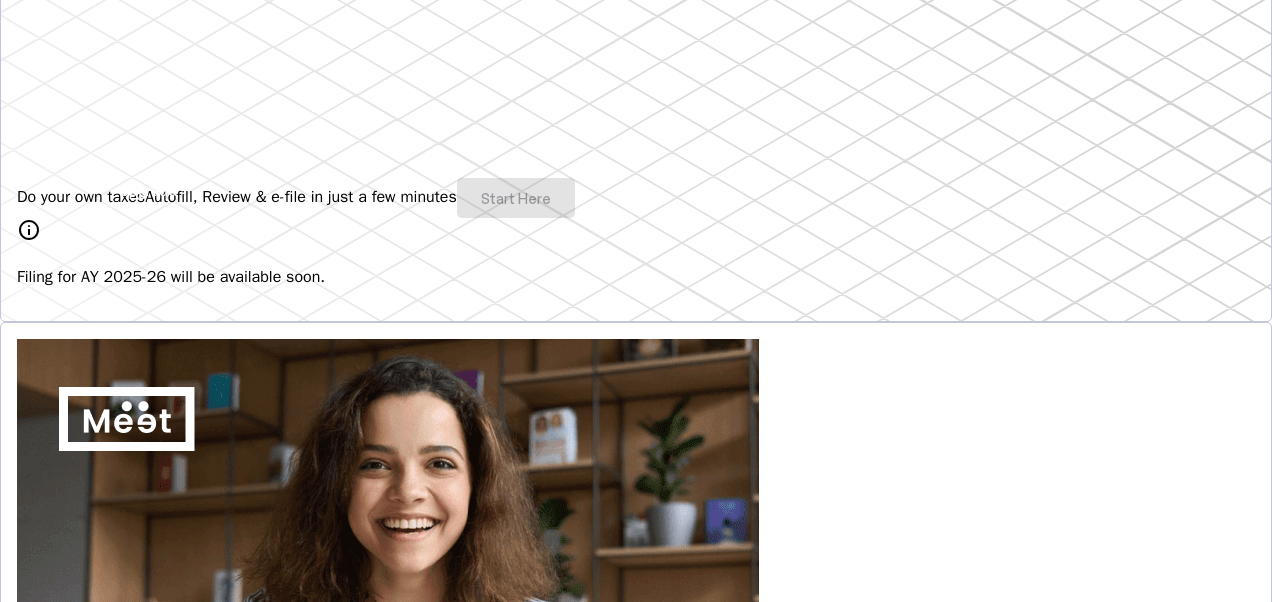 click on "Do your own taxes   Autofill, Review & e-file in just a few minutes   Start Here" at bounding box center (636, 198) 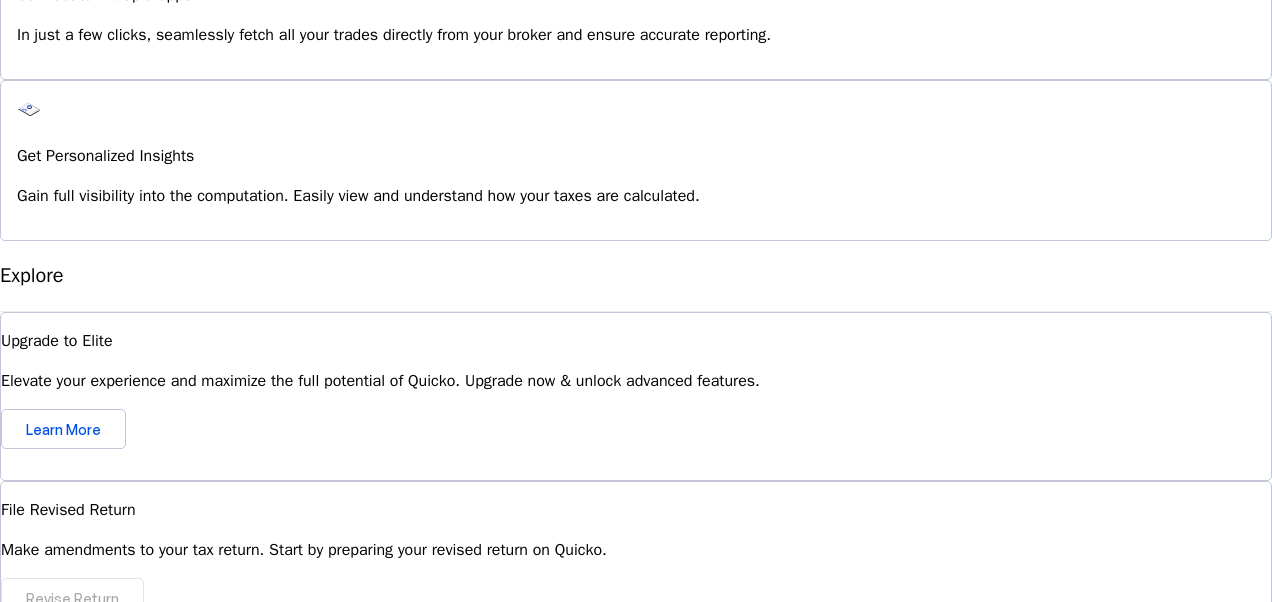scroll, scrollTop: 0, scrollLeft: 0, axis: both 